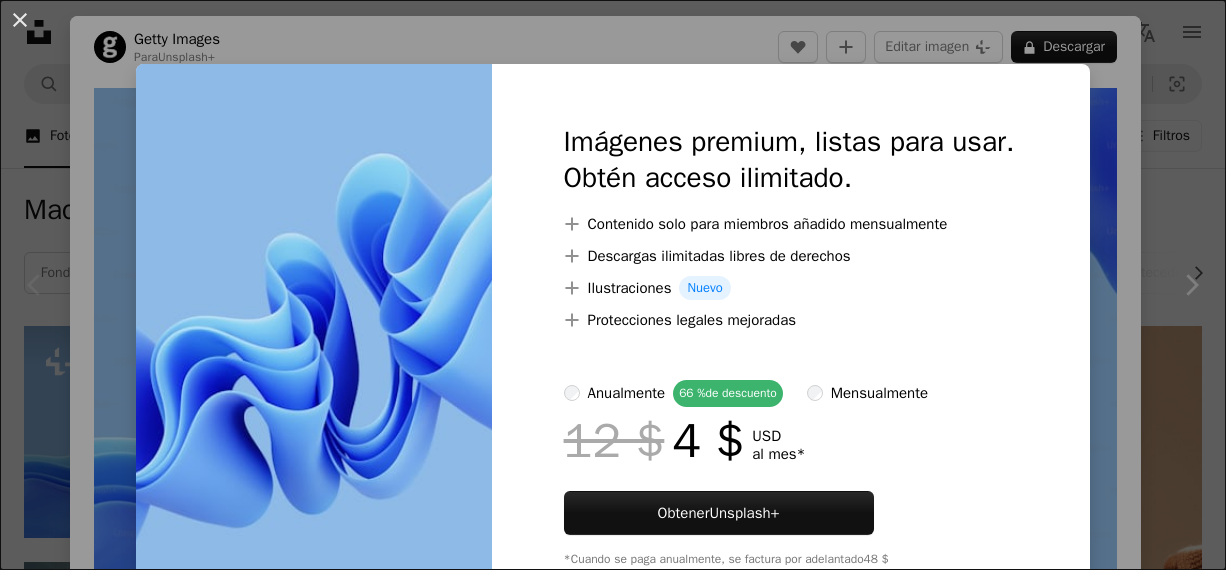 scroll, scrollTop: 100, scrollLeft: 0, axis: vertical 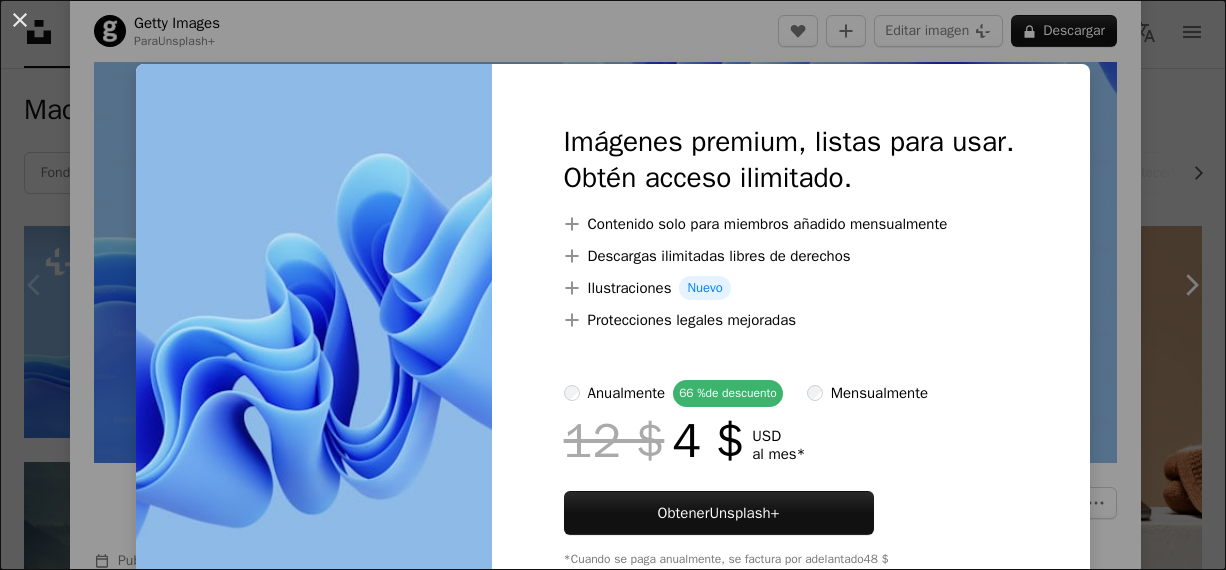 click on "An X shape Imágenes premium, listas para usar. Obtén acceso ilimitado. A plus sign Contenido solo para miembros añadido mensualmente A plus sign Descargas ilimitadas libres de derechos A plus sign Ilustraciones  Nuevo A plus sign Protecciones legales mejoradas anualmente 66 %  de descuento mensualmente 12 $   4 $ USD al mes * Obtener  Unsplash+ *Cuando se paga anualmente, se factura por adelantado  48 $ Más los impuestos aplicables. Se renueva automáticamente. Cancela cuando quieras." at bounding box center (613, 285) 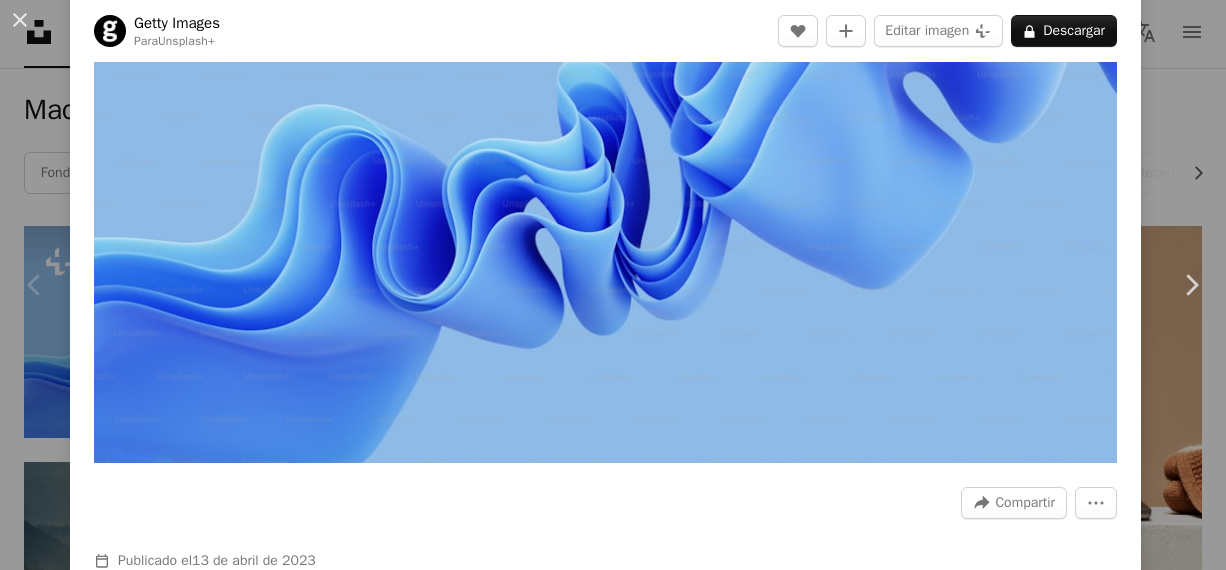 click on "Zoom in" at bounding box center [605, 175] 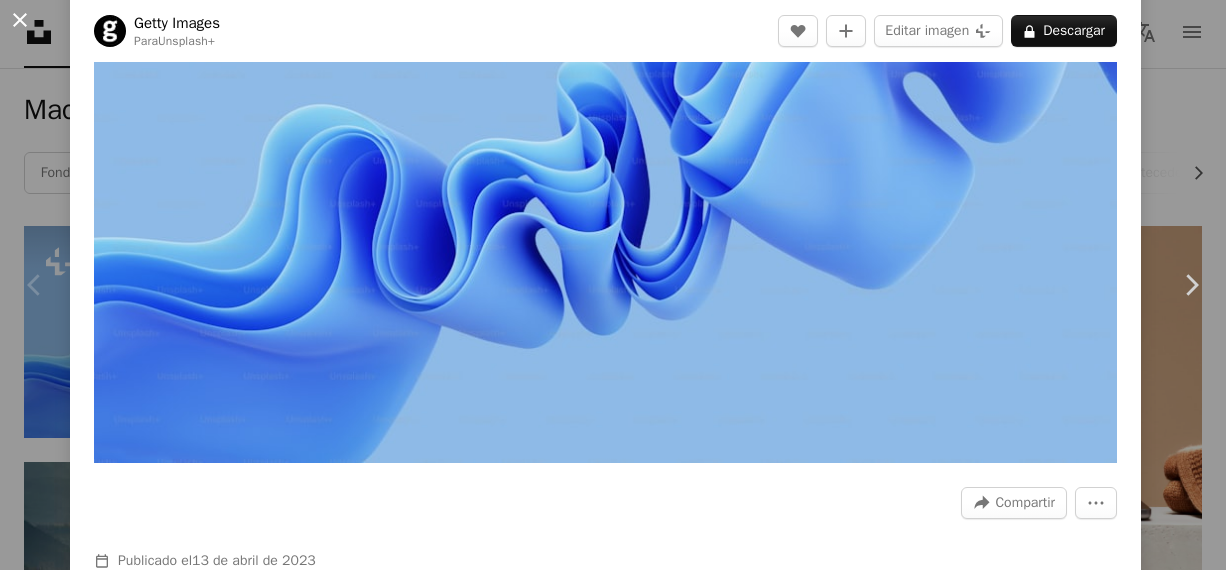 click on "An X shape" at bounding box center (20, 20) 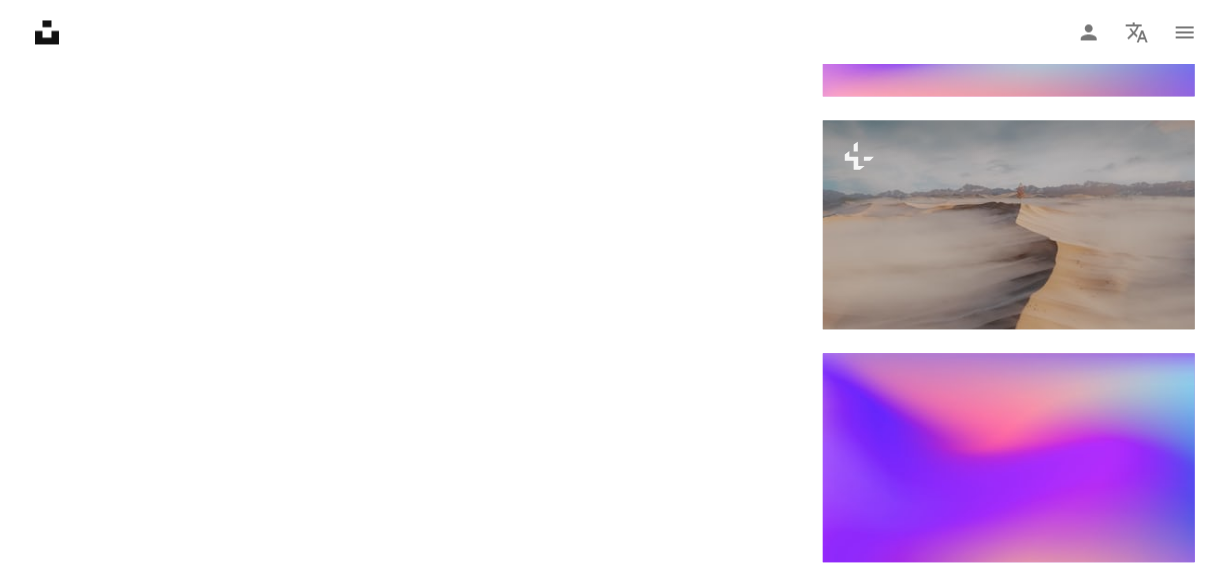 scroll, scrollTop: 2100, scrollLeft: 0, axis: vertical 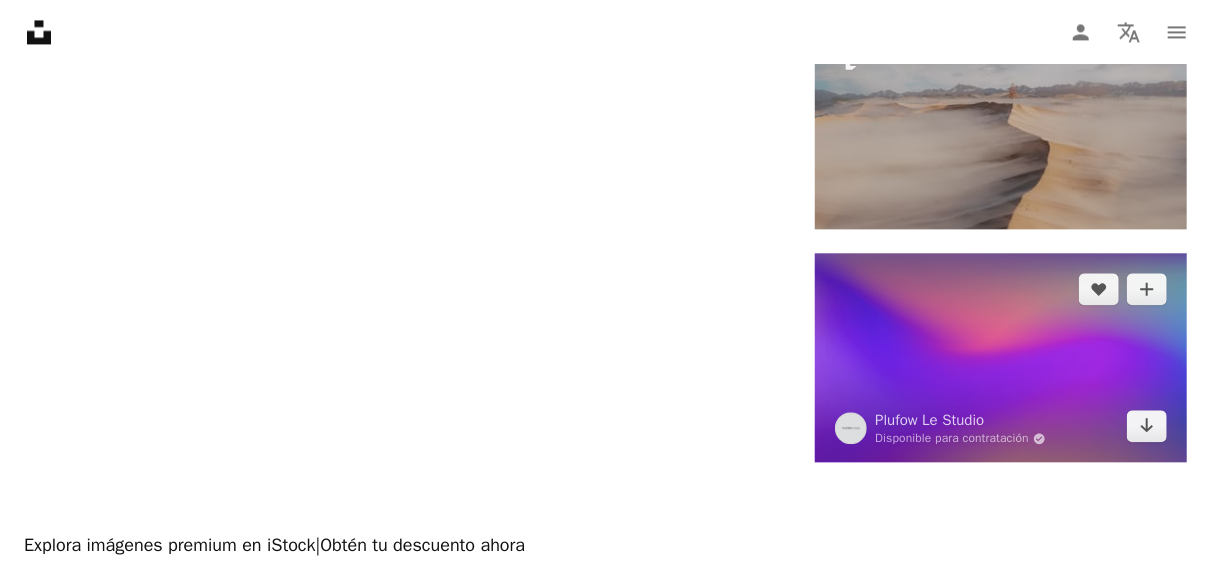 click at bounding box center [1001, 357] 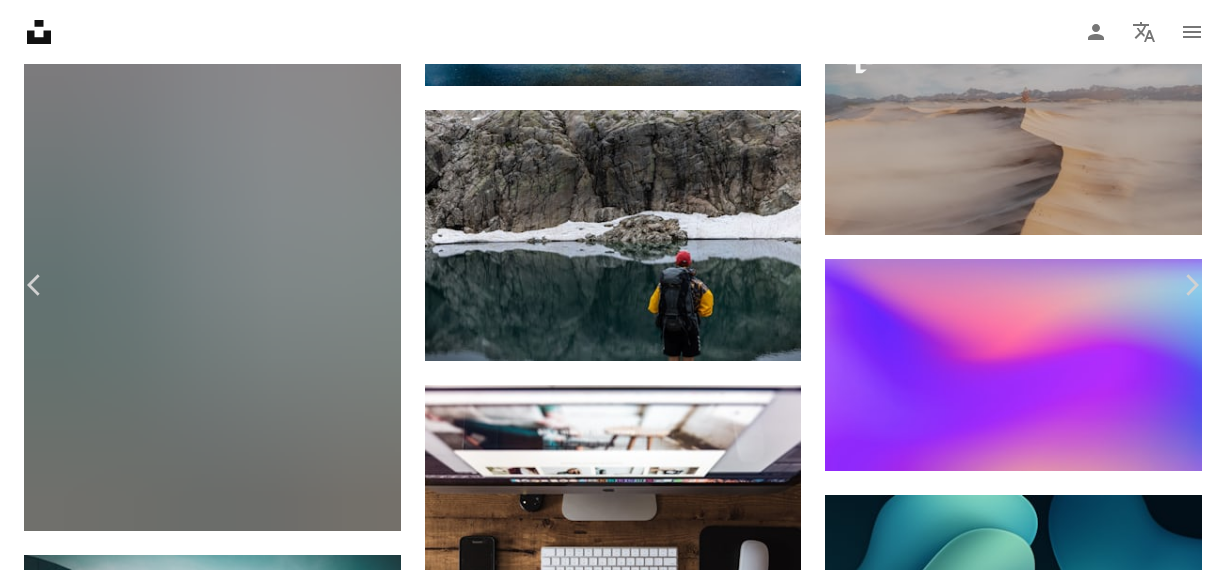 scroll, scrollTop: 0, scrollLeft: 0, axis: both 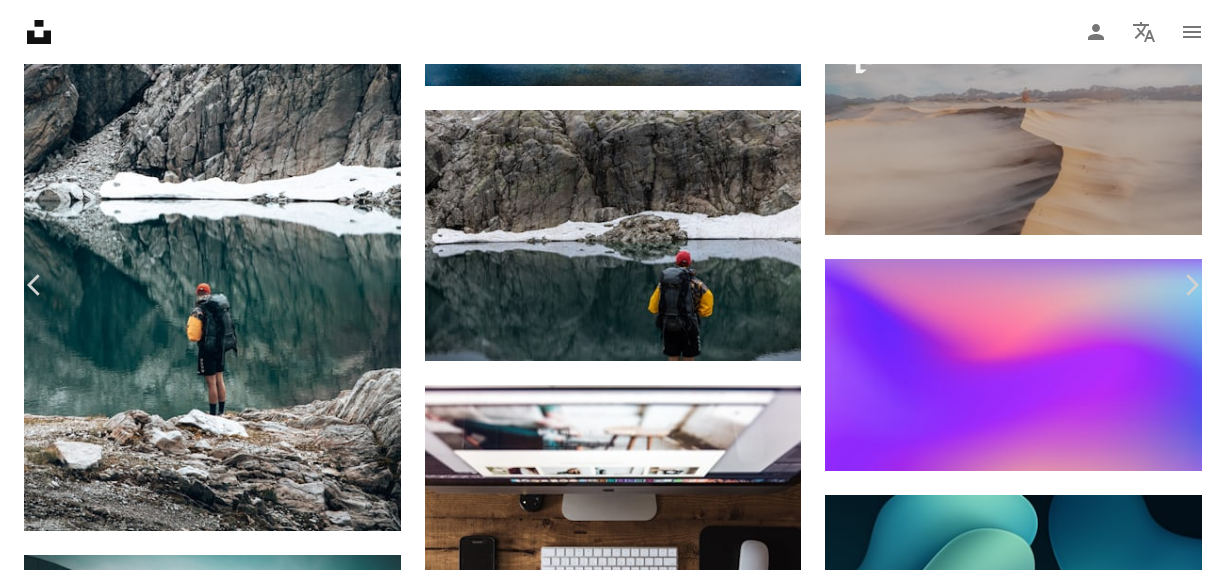 click on "Descargar gratis" at bounding box center (1020, 3561) 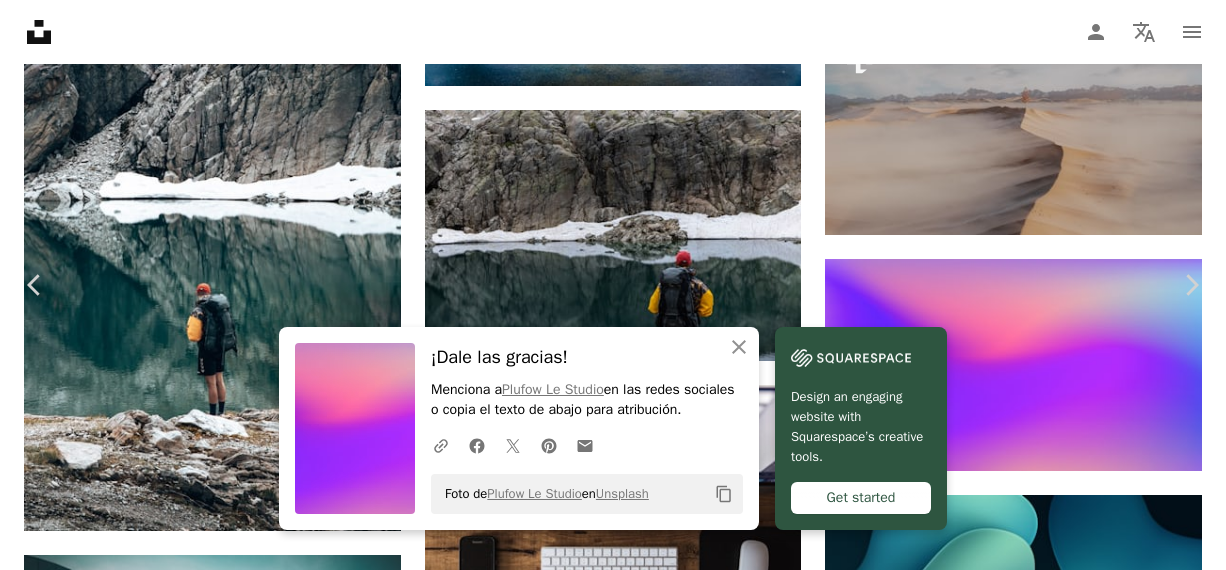 click on "Plufow Le Studio Disponible para contratación A checkmark inside of a circle A heart A plus sign Editar imagen   Plus sign for Unsplash+ Descargar gratis Chevron down" at bounding box center (605, 3561) 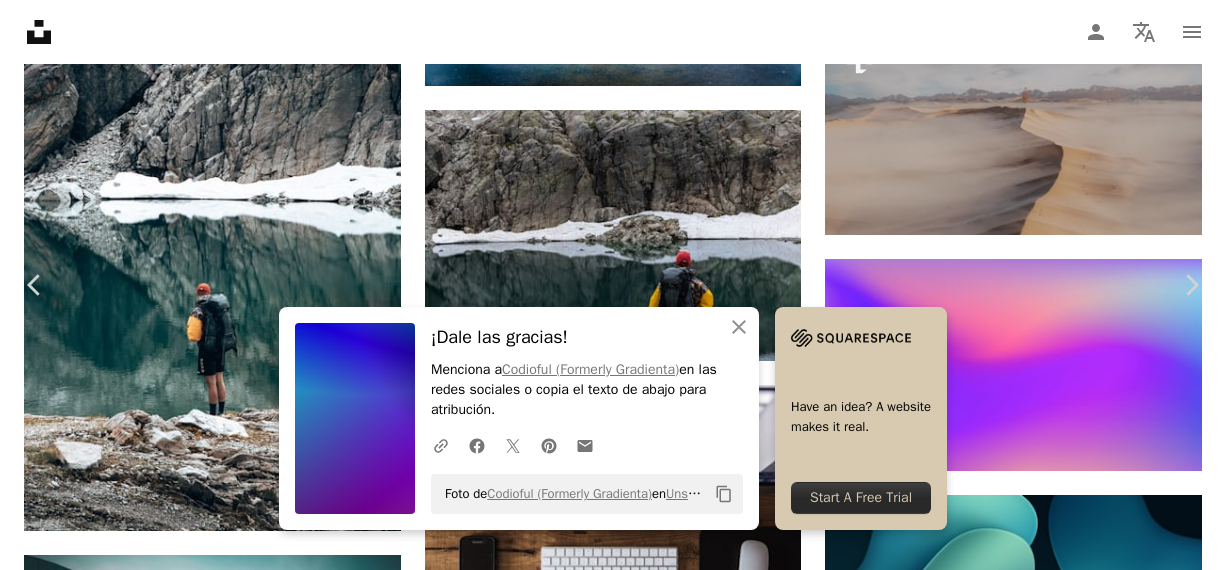 scroll, scrollTop: 10485, scrollLeft: 0, axis: vertical 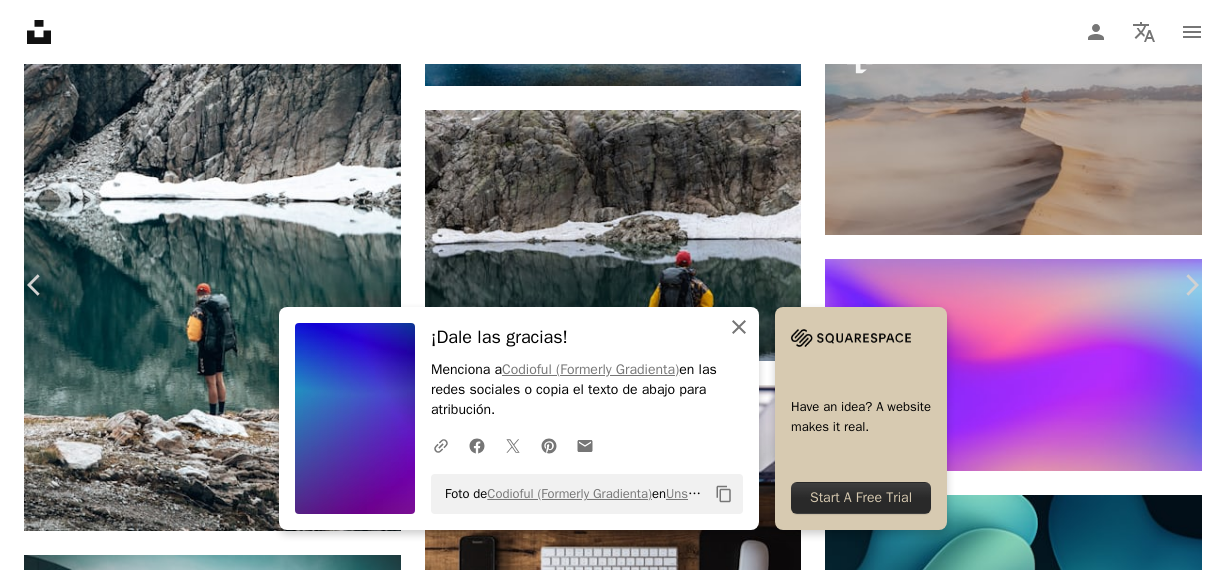 click 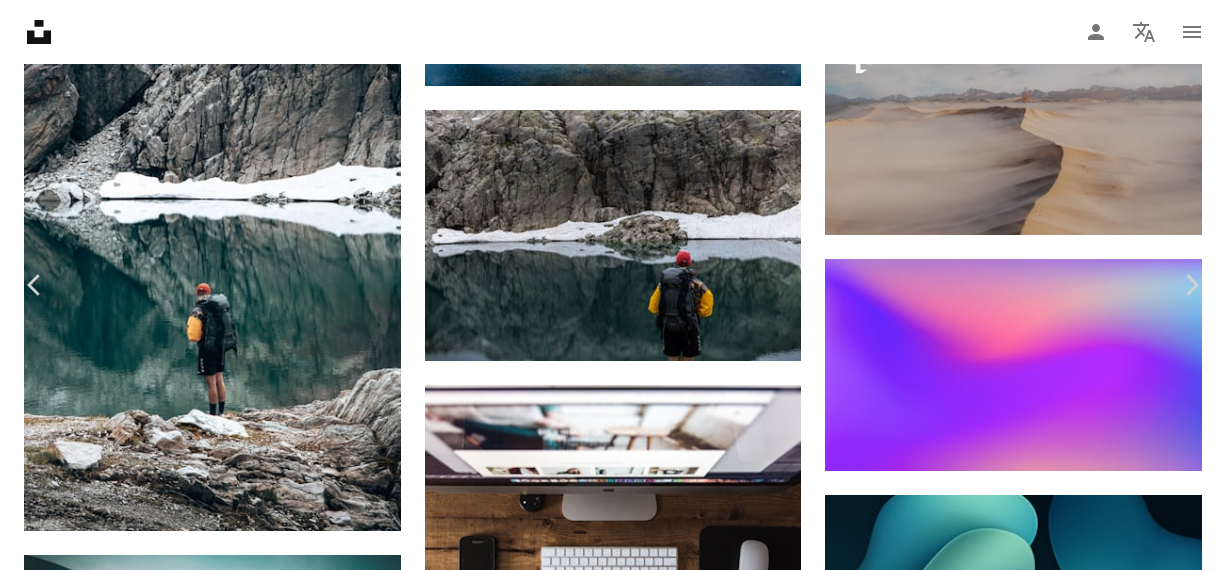 scroll, scrollTop: 1400, scrollLeft: 0, axis: vertical 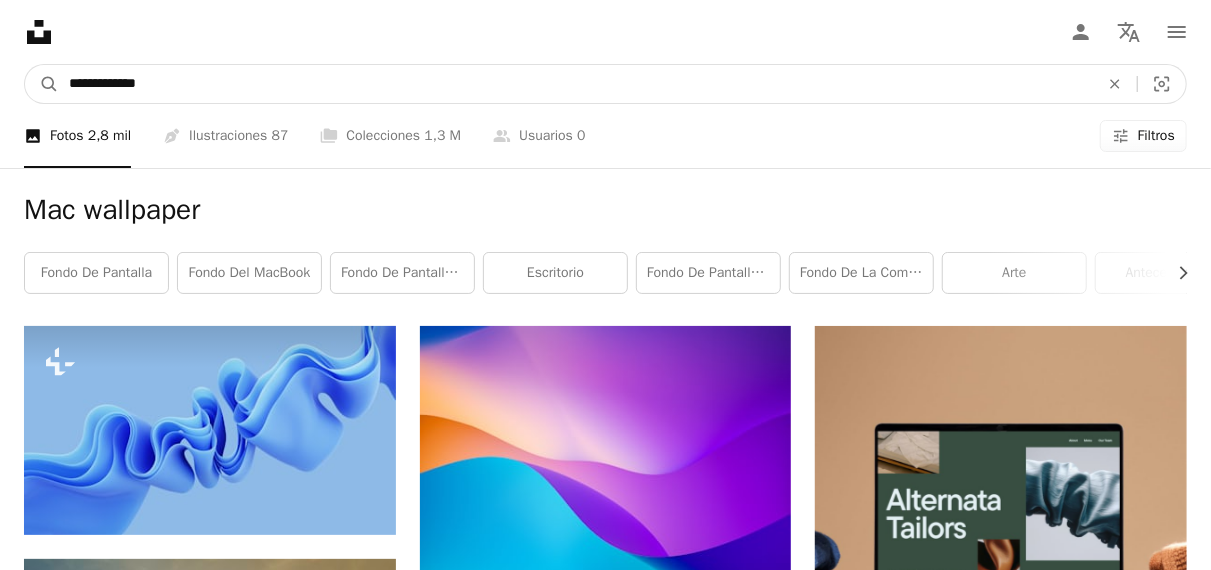 click on "**********" at bounding box center (576, 84) 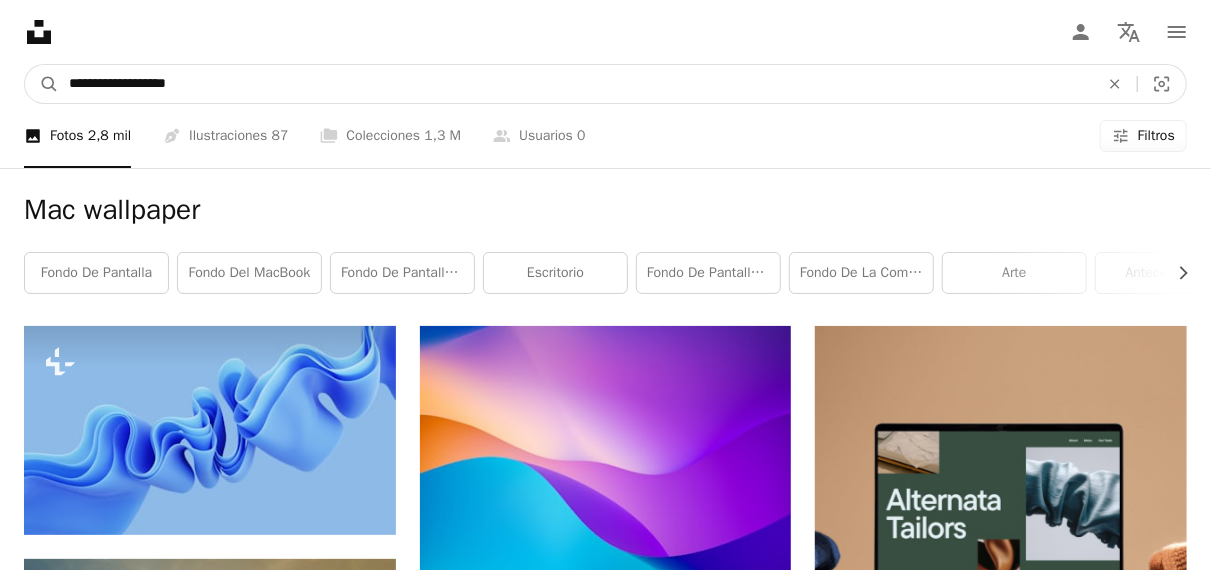 type on "**********" 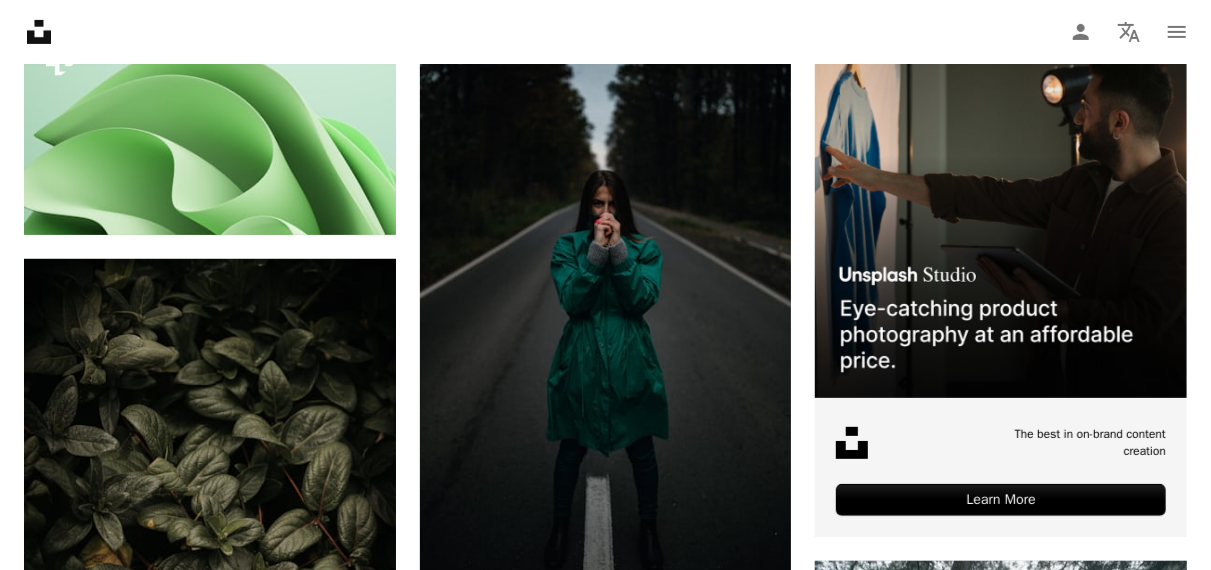 scroll, scrollTop: 0, scrollLeft: 0, axis: both 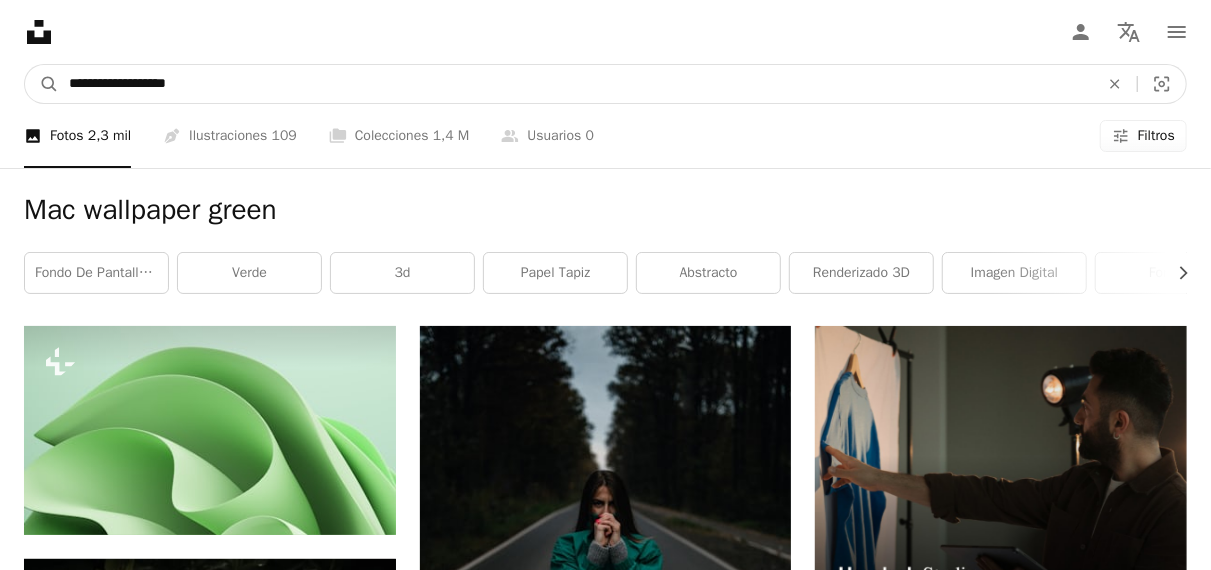 click on "**********" at bounding box center (576, 84) 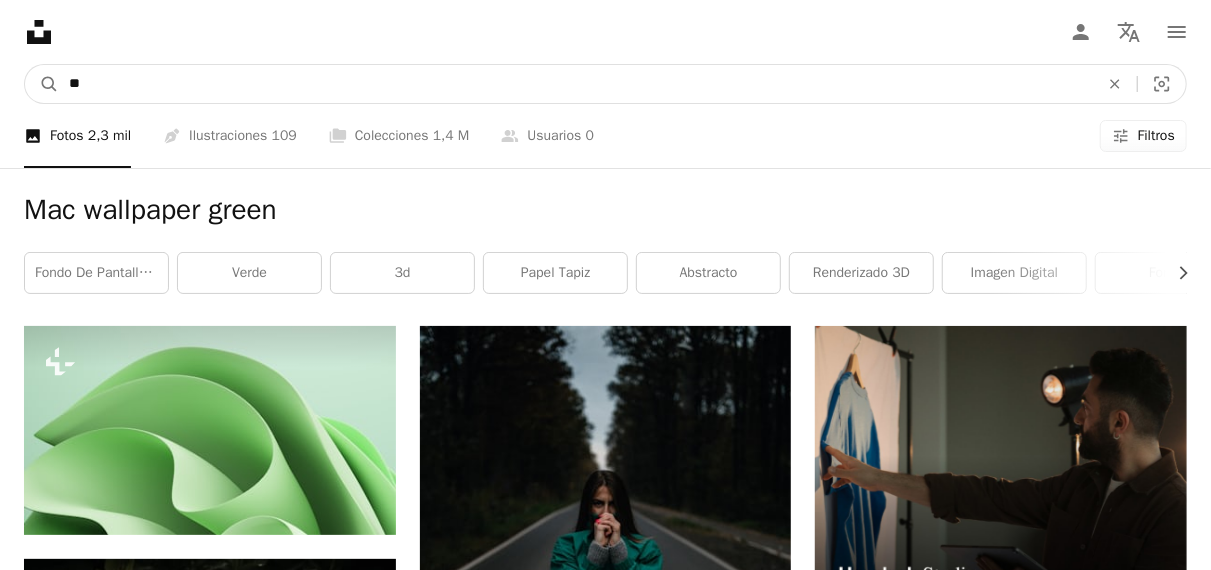 type on "*" 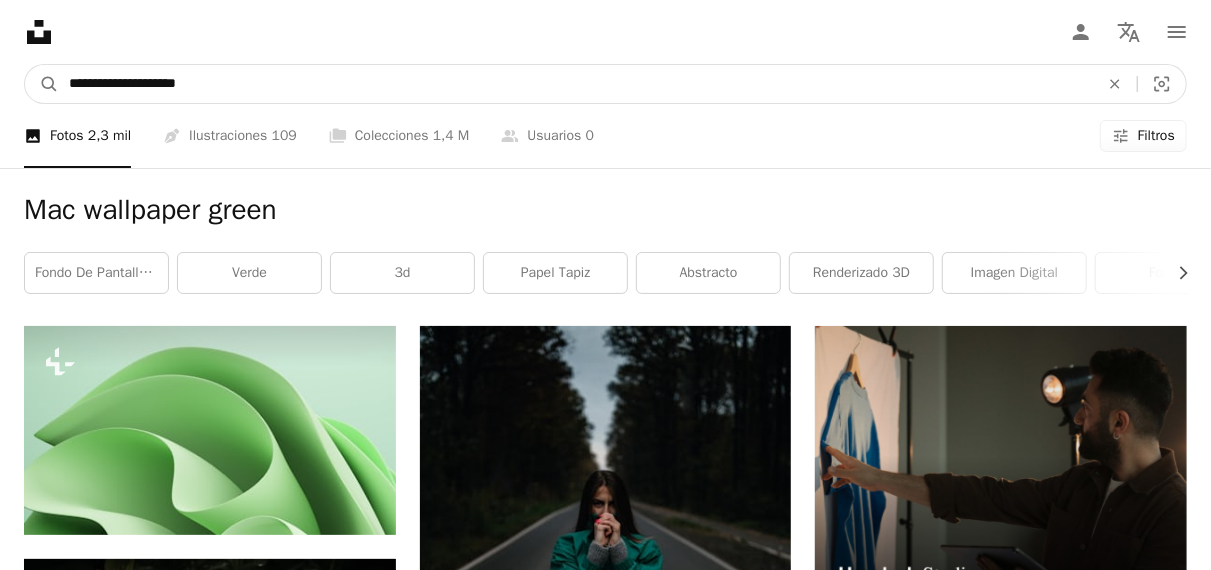 type on "**********" 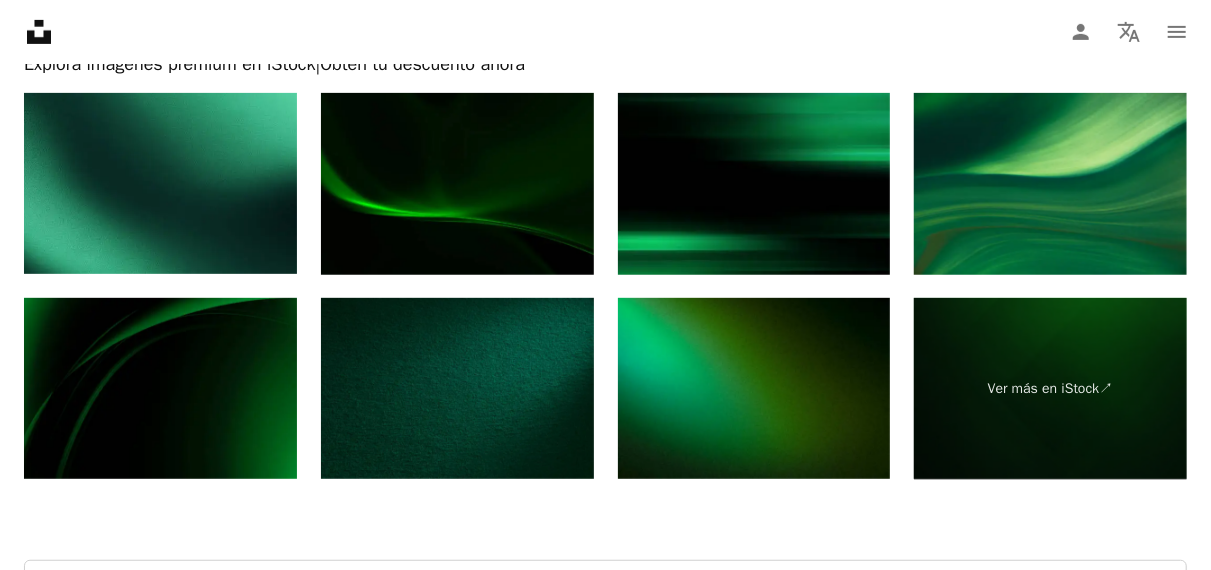 scroll, scrollTop: 4000, scrollLeft: 0, axis: vertical 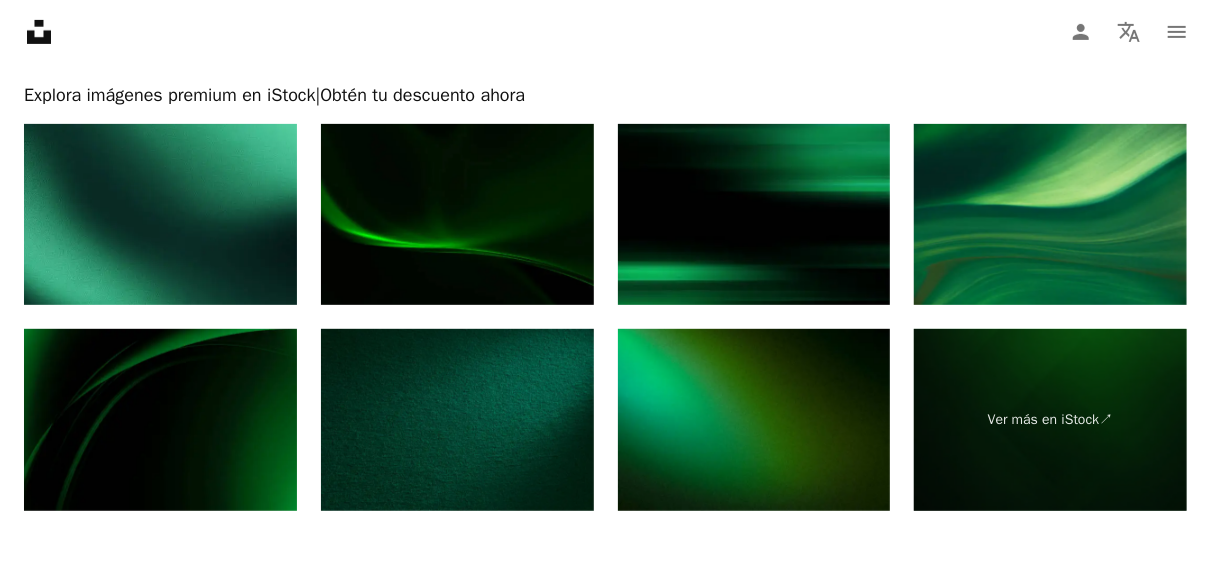 click at bounding box center [754, 215] 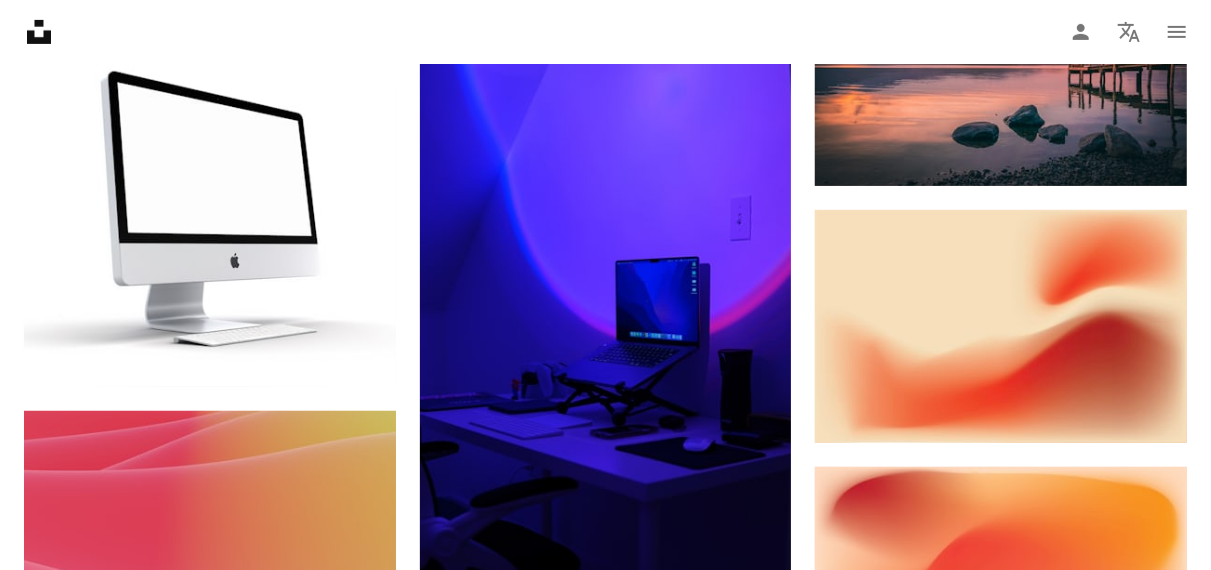 scroll, scrollTop: 0, scrollLeft: 0, axis: both 